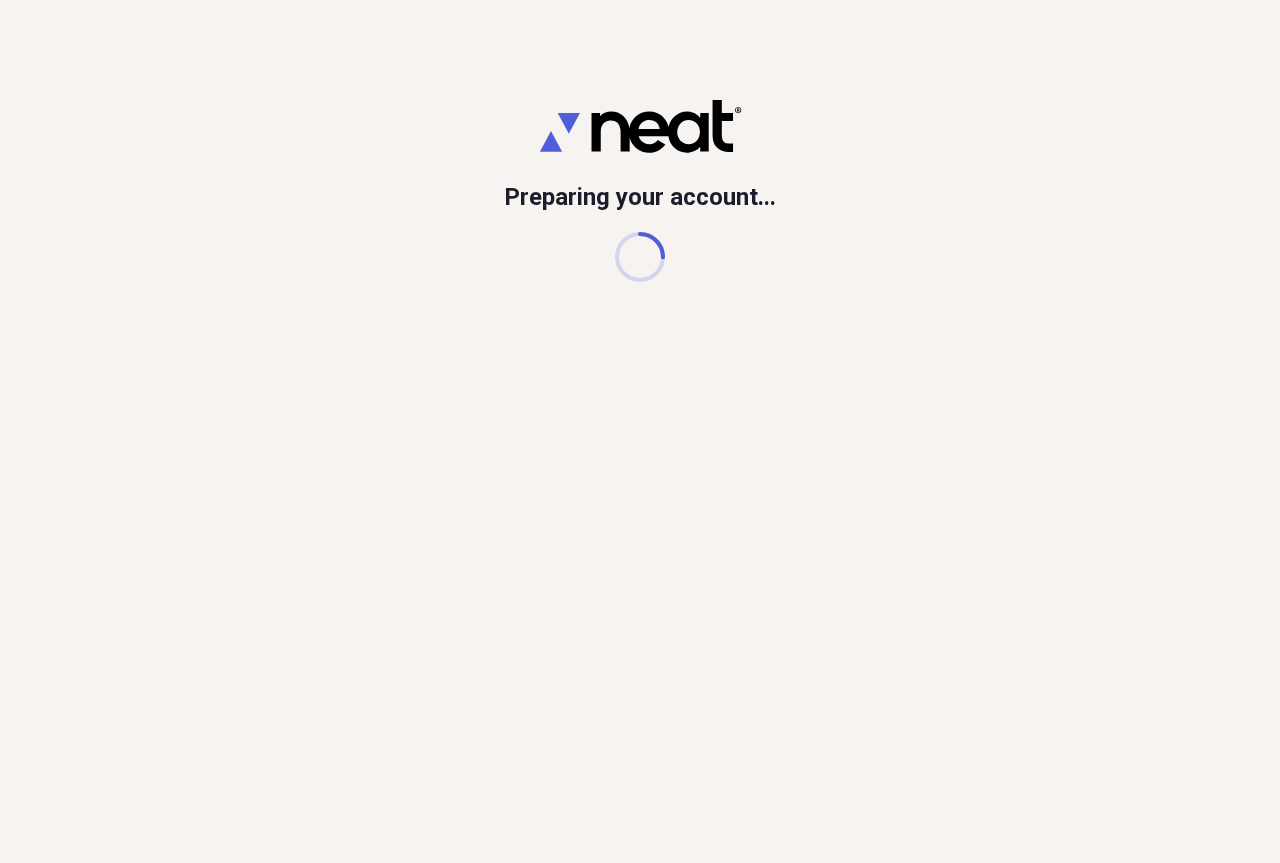 scroll, scrollTop: 0, scrollLeft: 0, axis: both 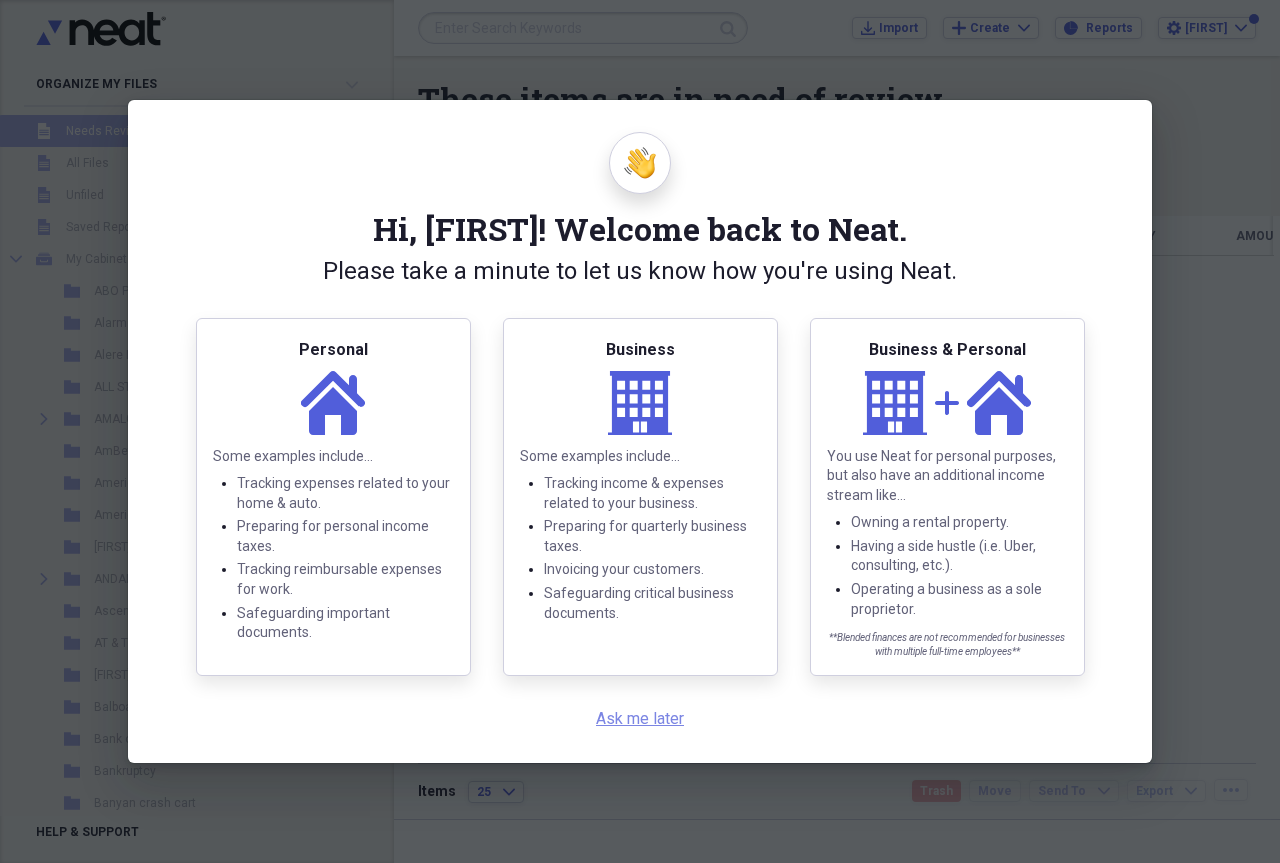 click on "Ask me later" at bounding box center (640, 718) 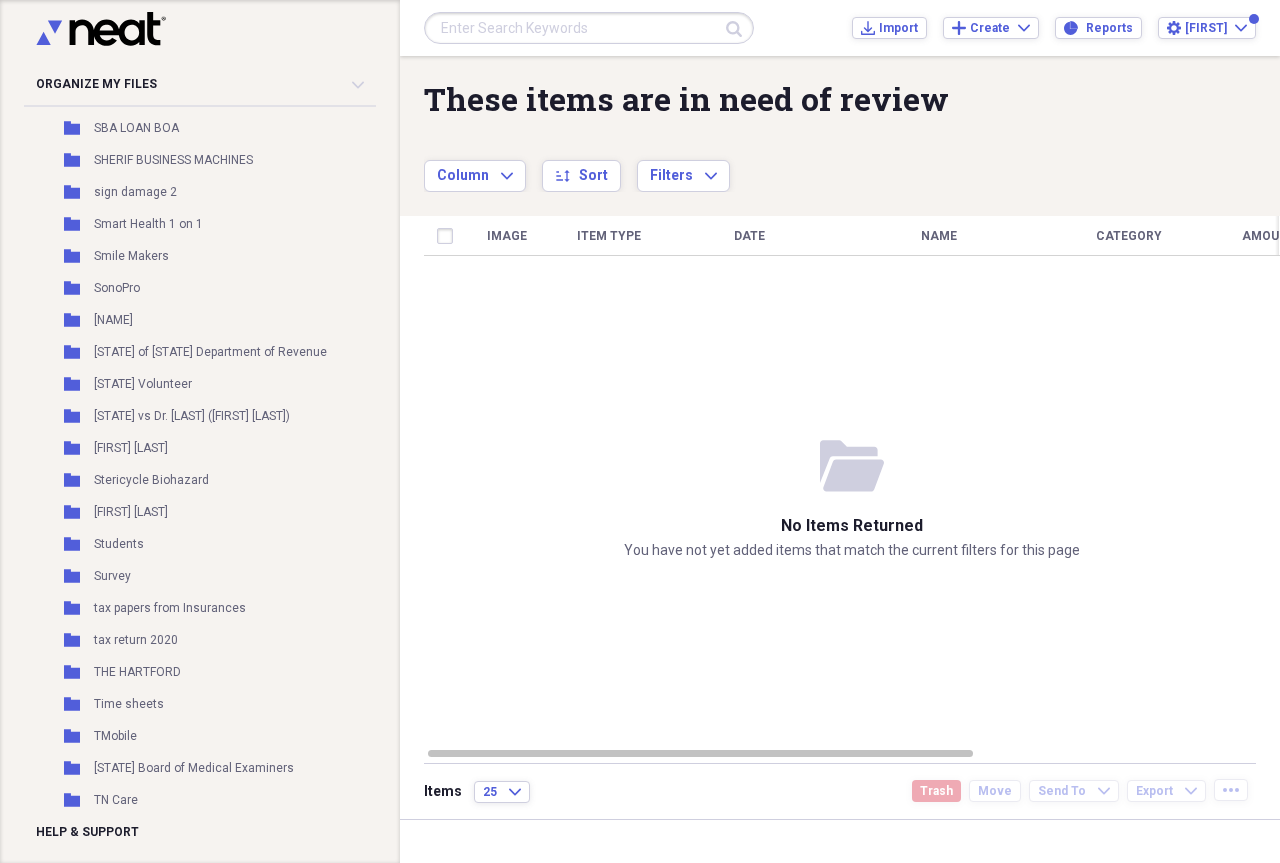 scroll, scrollTop: 4900, scrollLeft: 0, axis: vertical 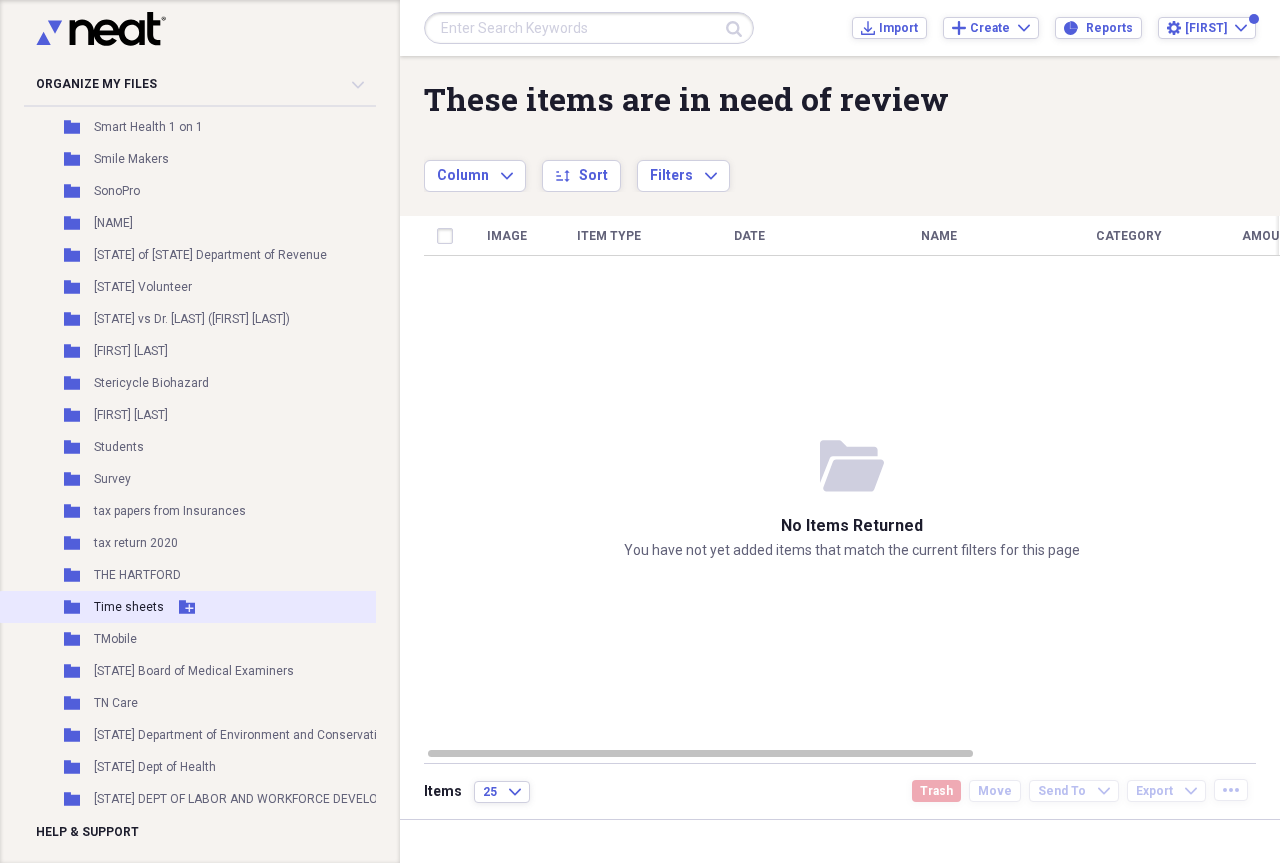 click on "Time sheets" at bounding box center [129, 607] 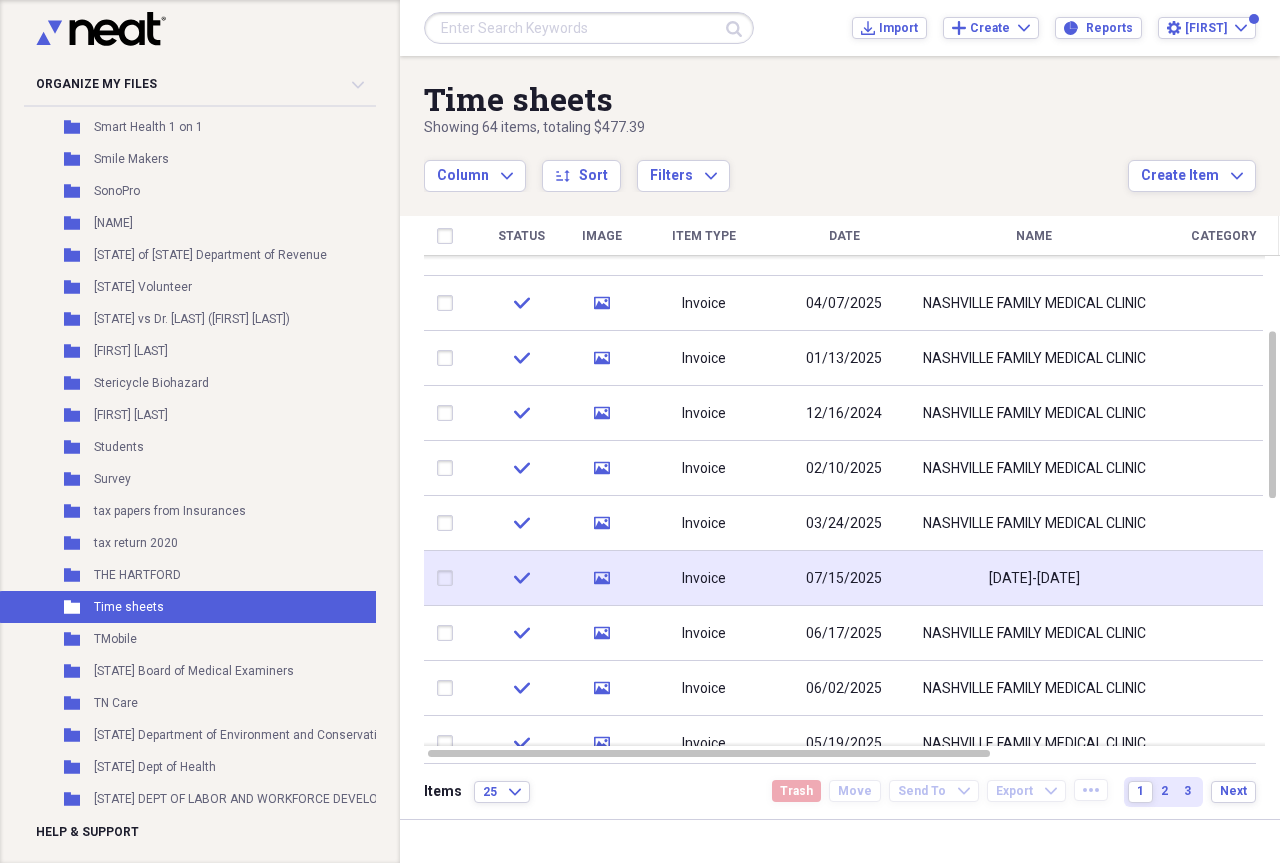 click on "07/15/2025" at bounding box center [844, 579] 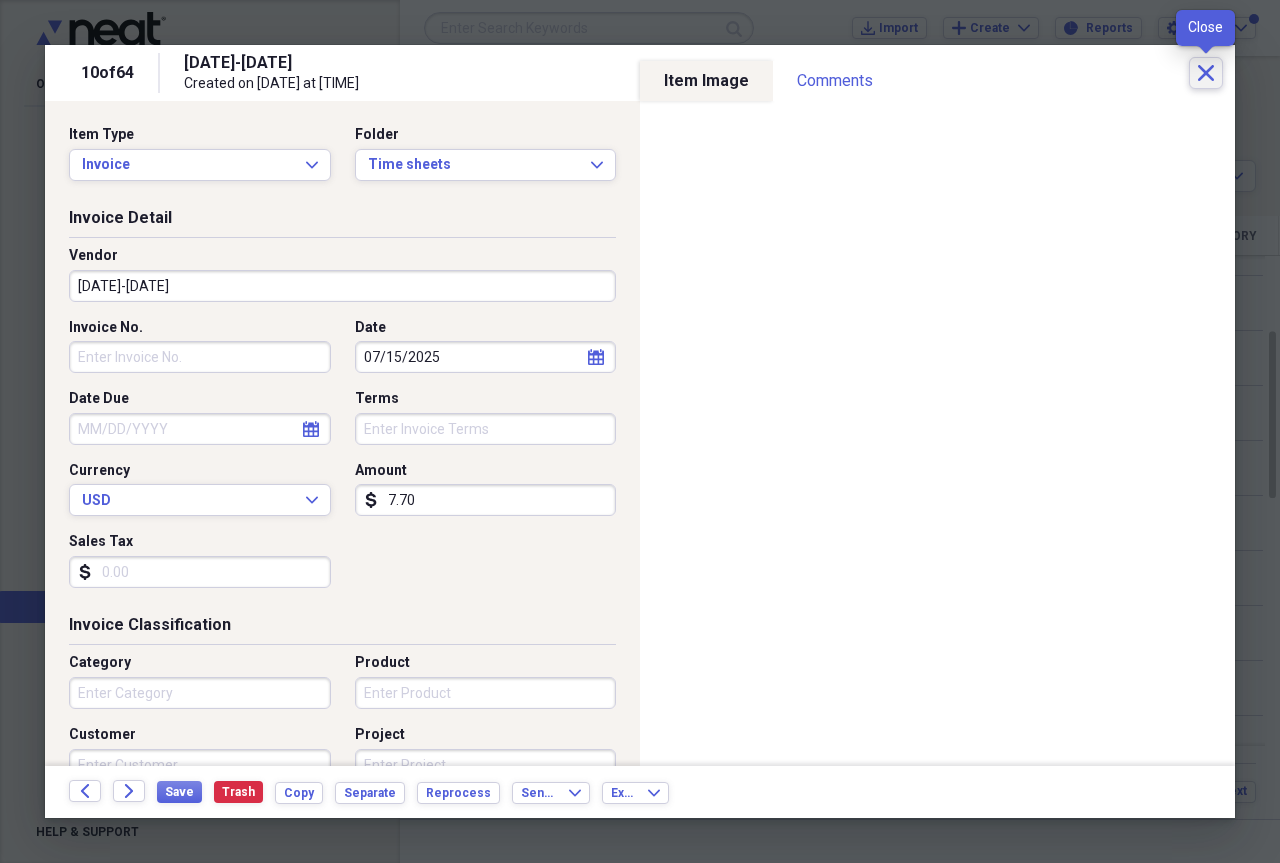 click on "Close" 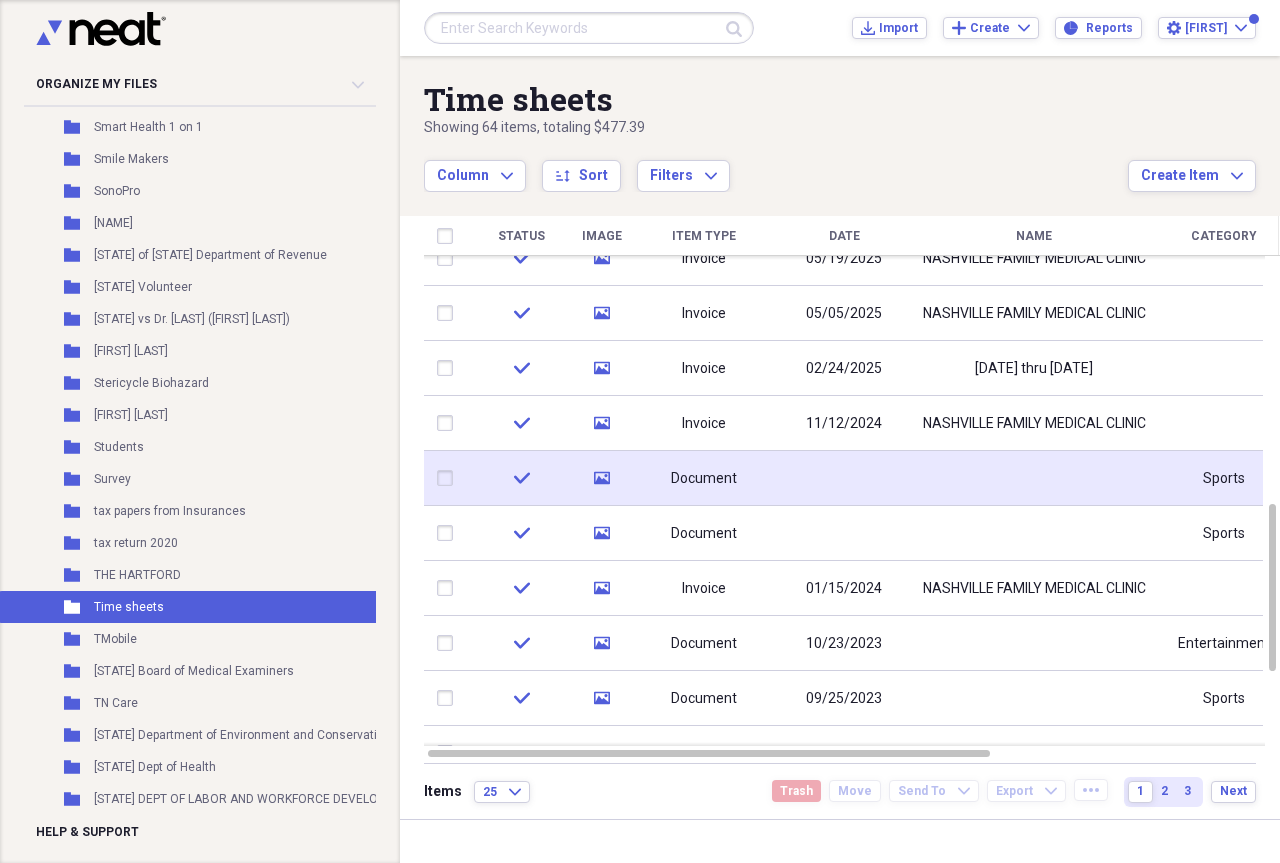 click at bounding box center (844, 478) 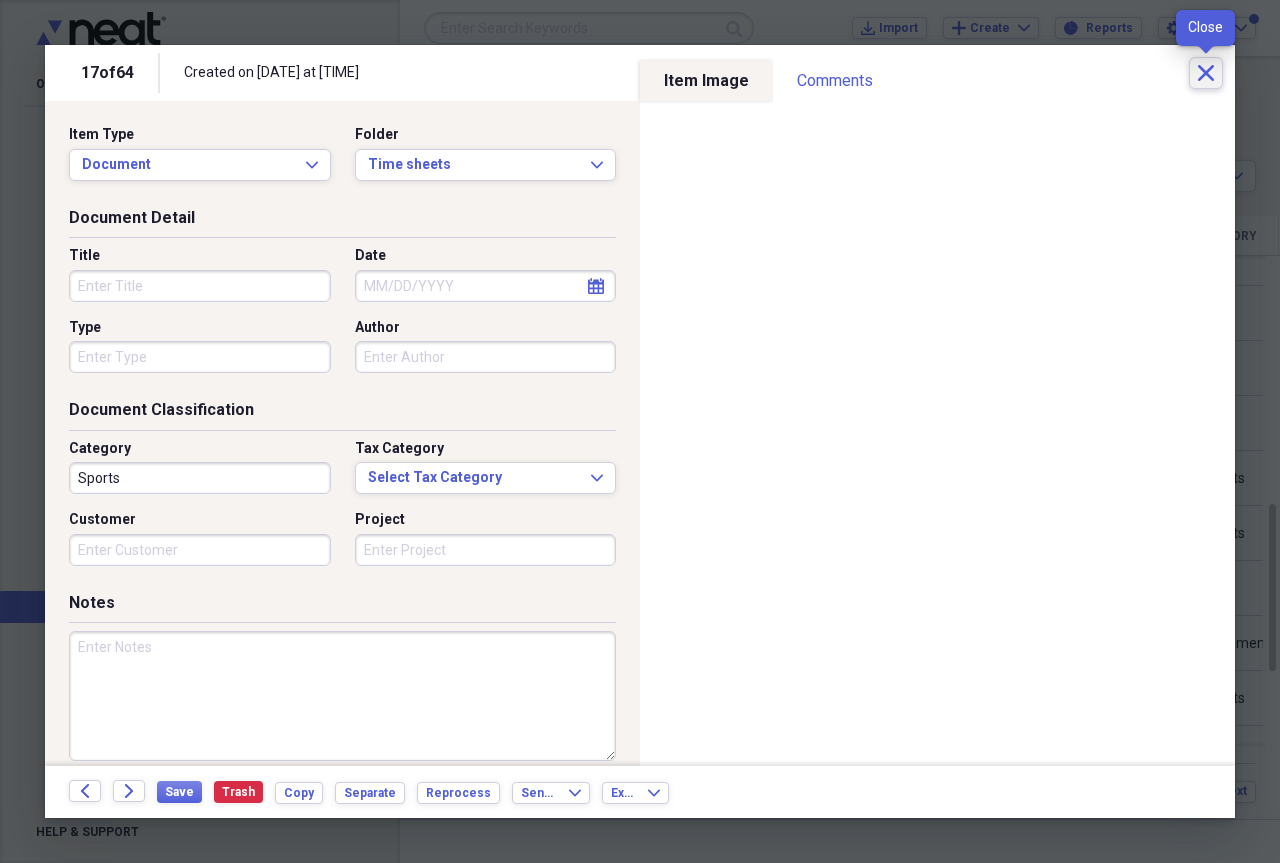 click on "Close" 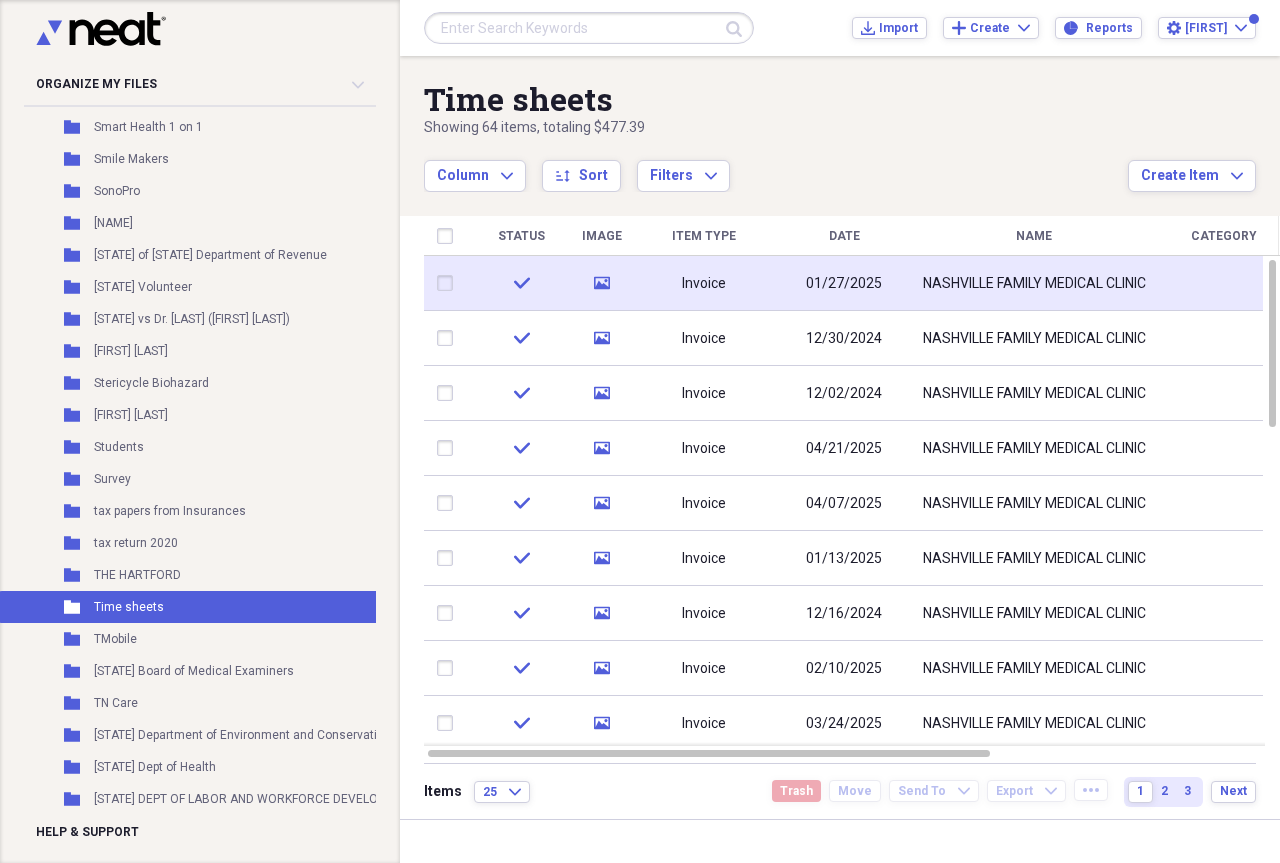 click on "01/27/2025" at bounding box center [844, 283] 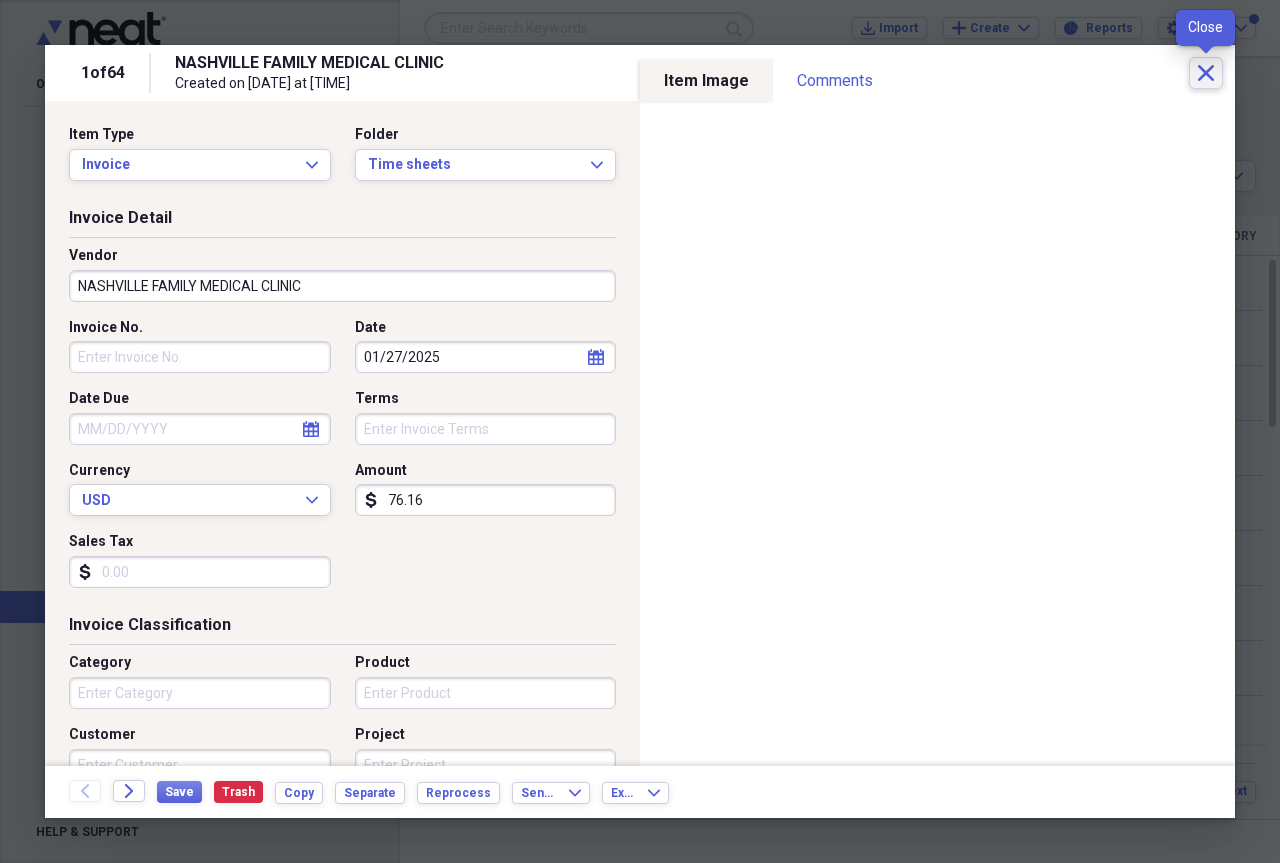 click 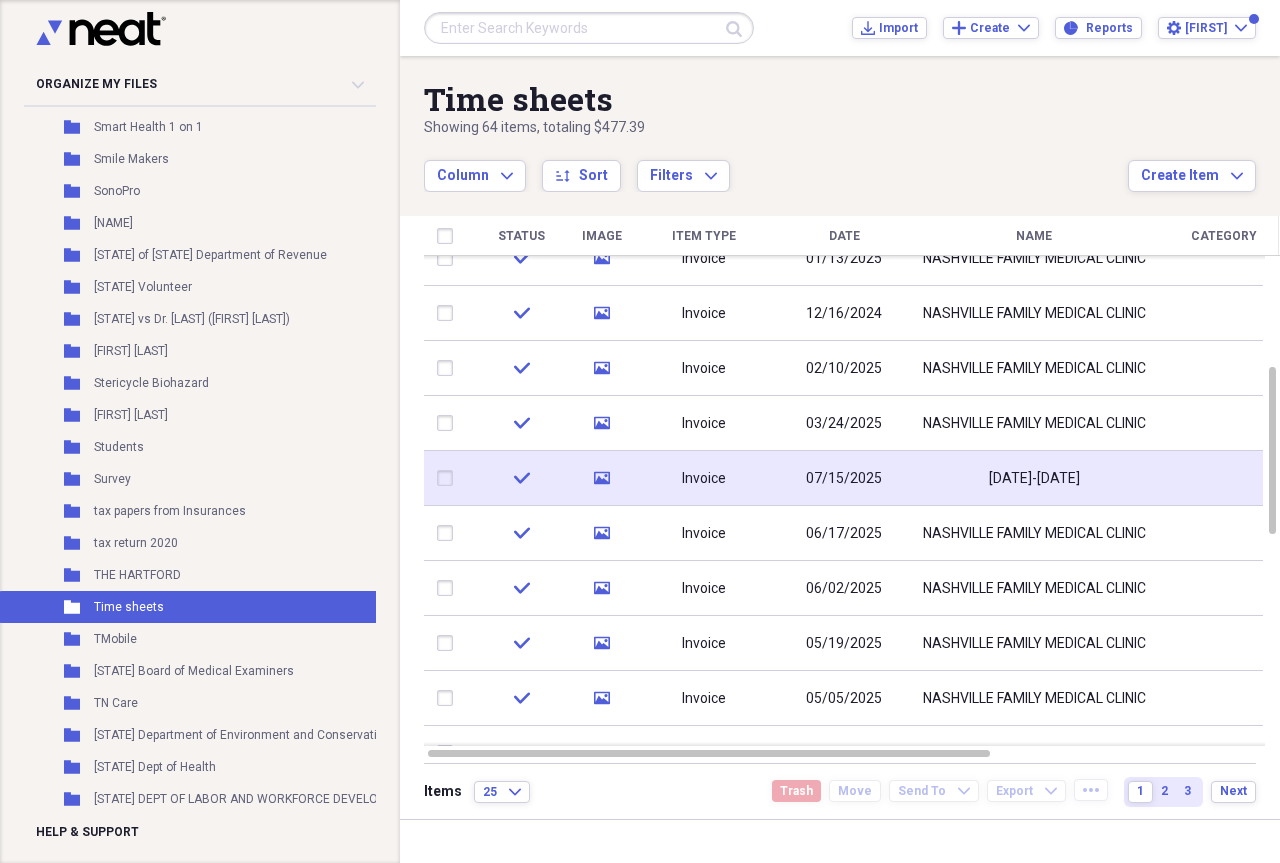 click on "07/15/2025" at bounding box center (844, 479) 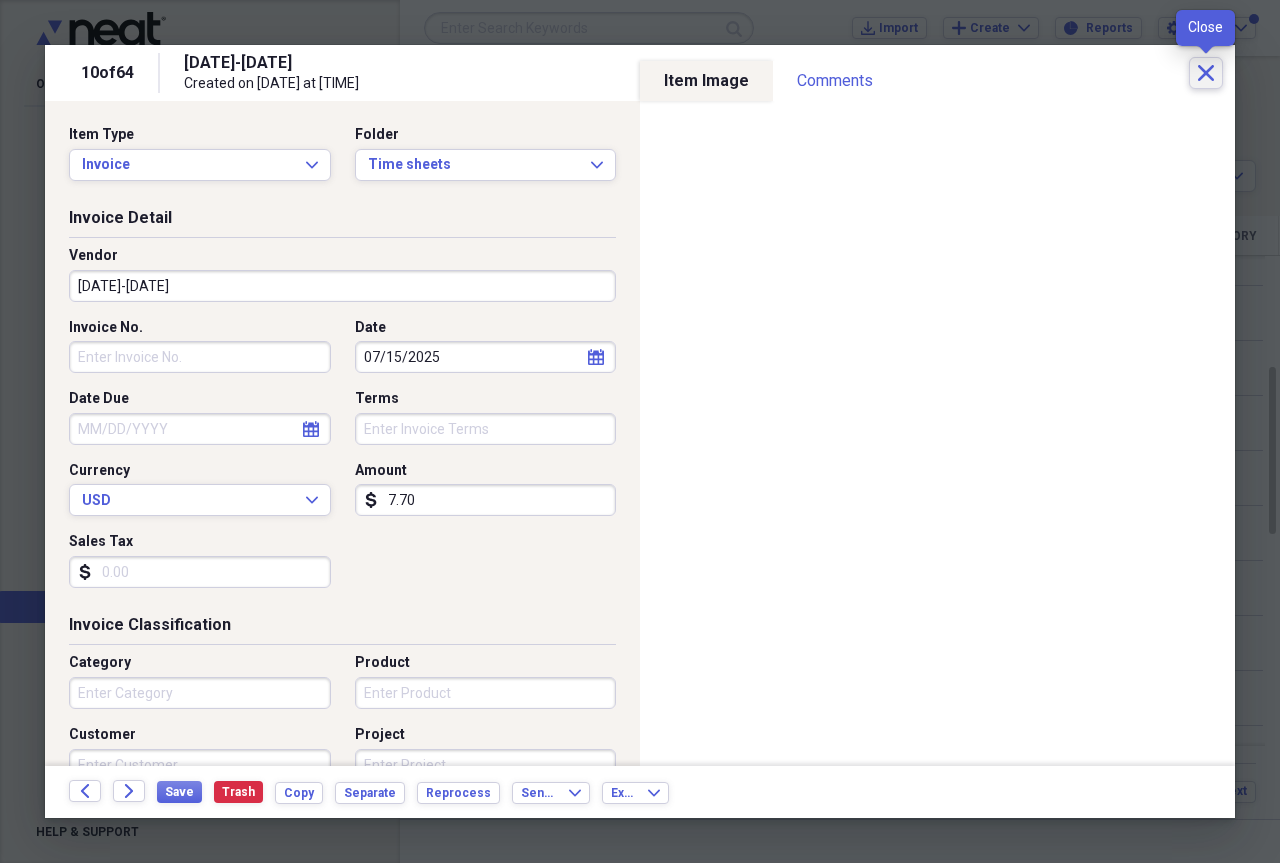 click 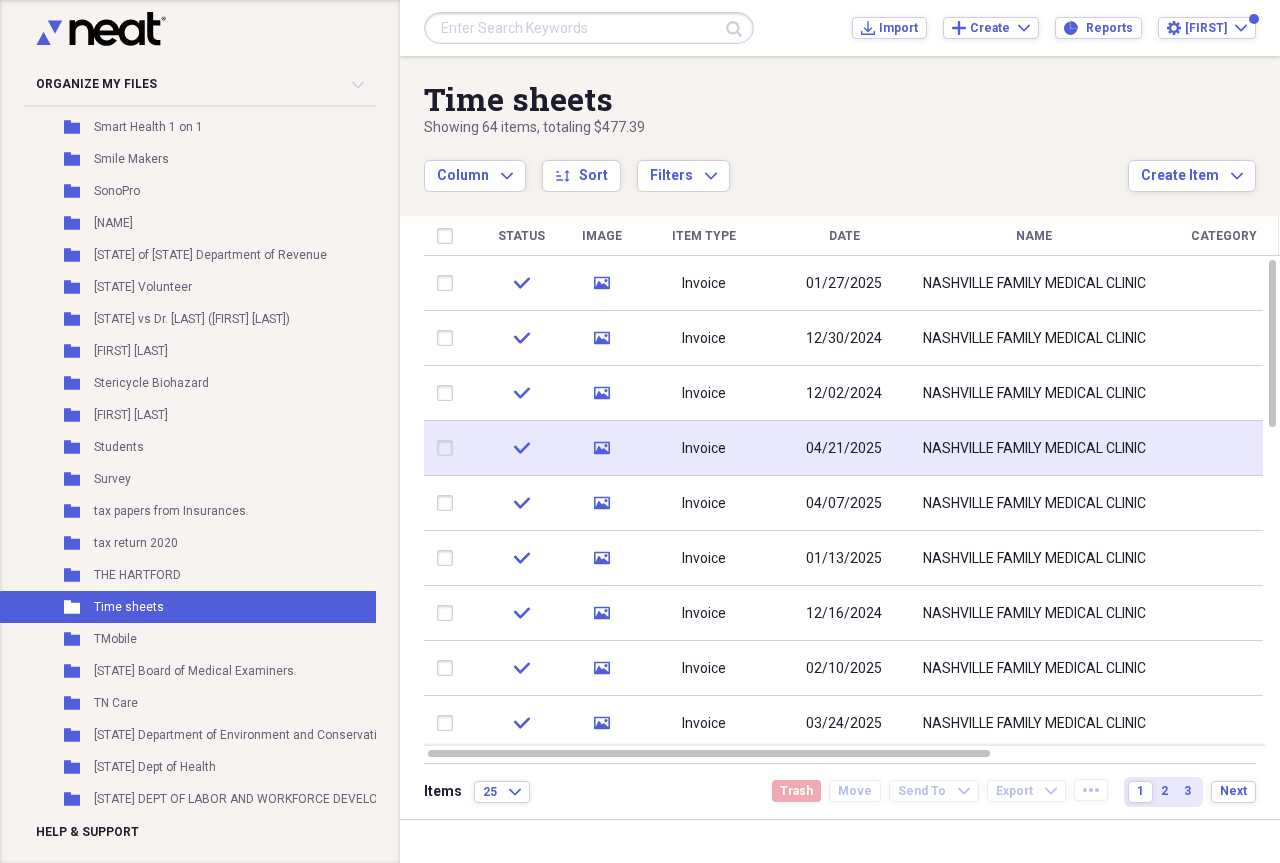 click on "04/21/2025" at bounding box center (844, 448) 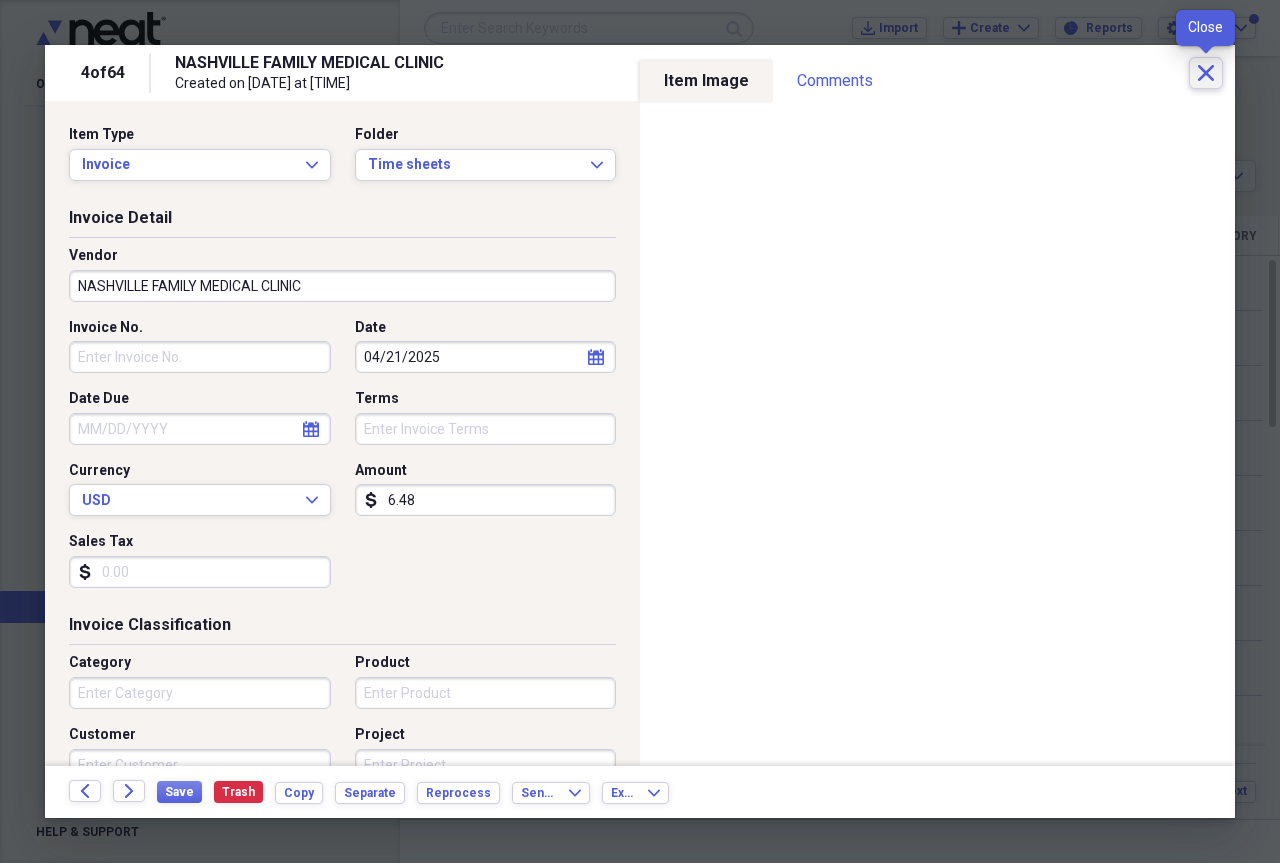 click 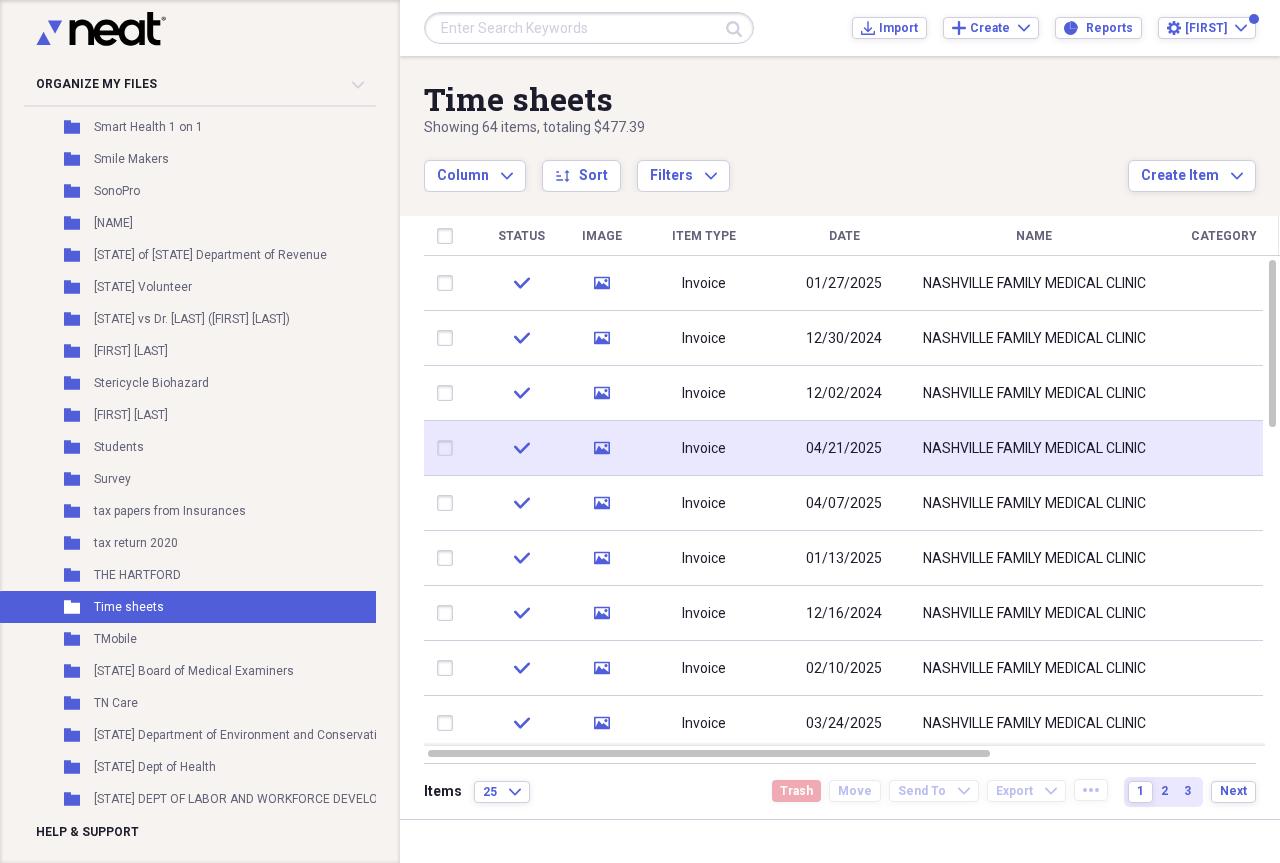 click on "04/21/2025" at bounding box center [844, 449] 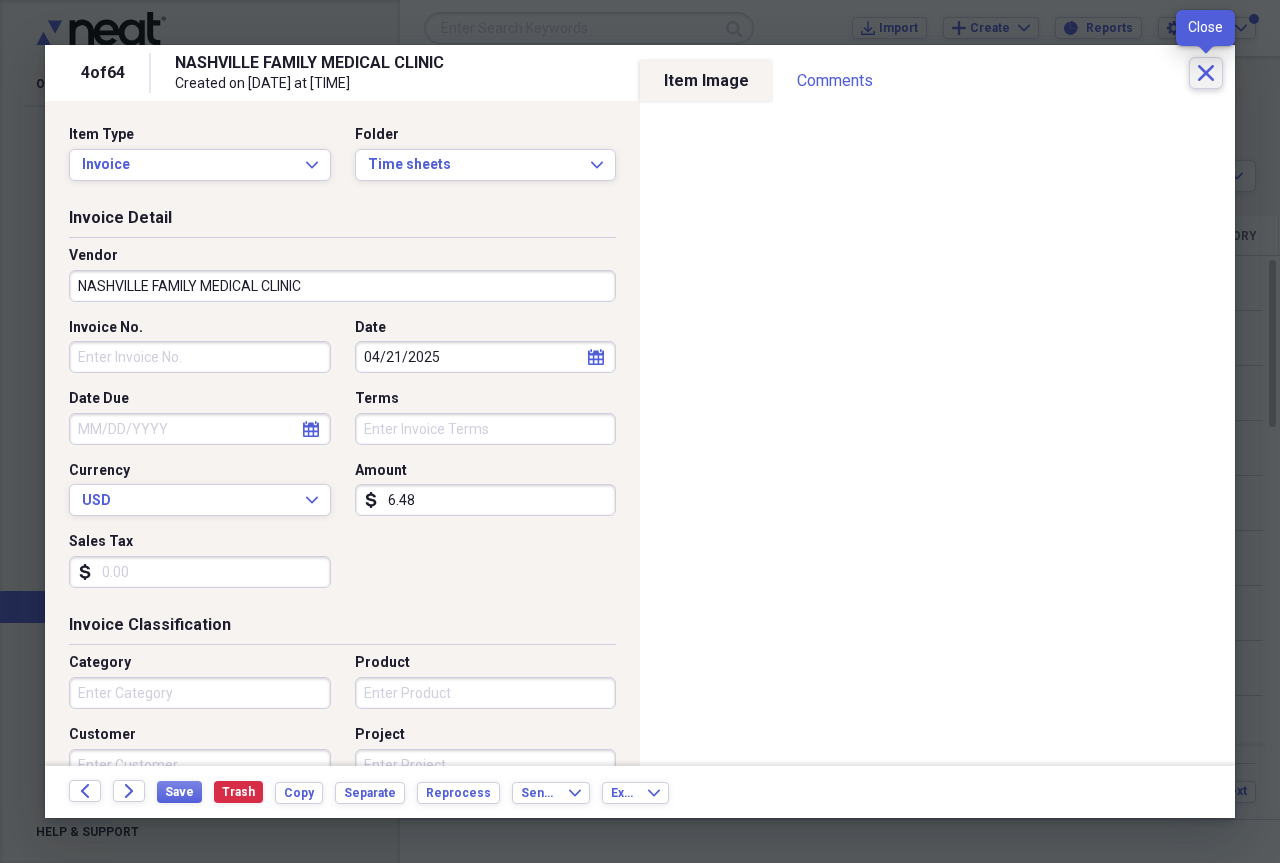 click 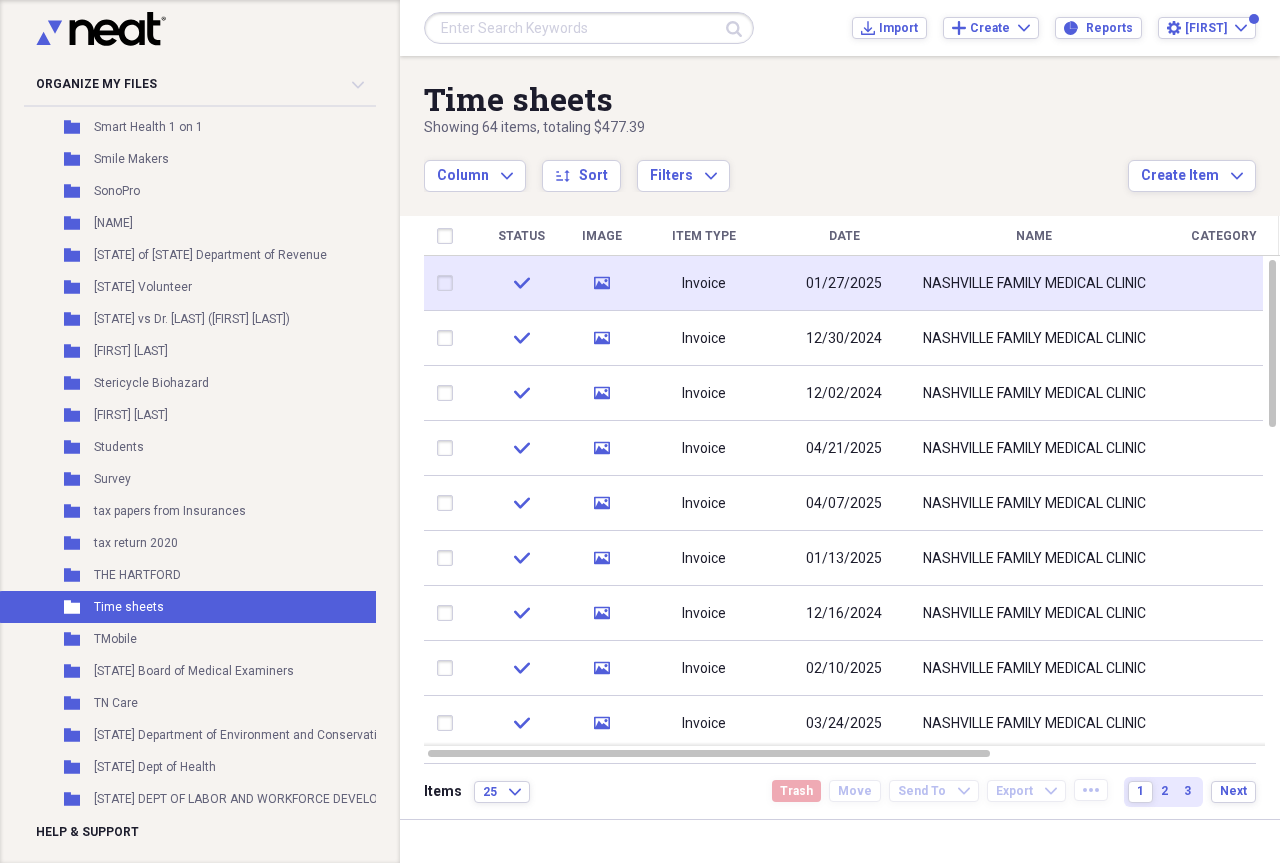 click on "01/27/2025" at bounding box center [844, 284] 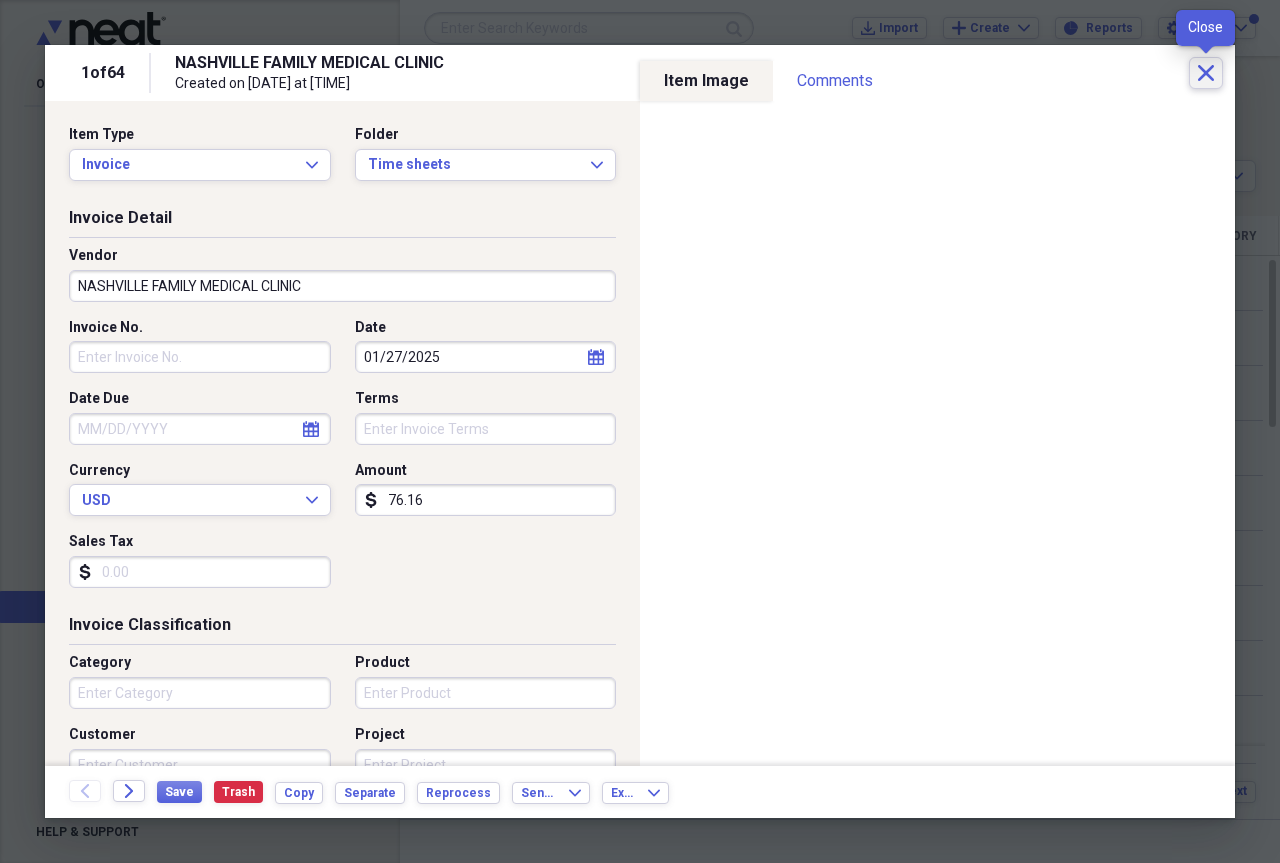 click on "Close" 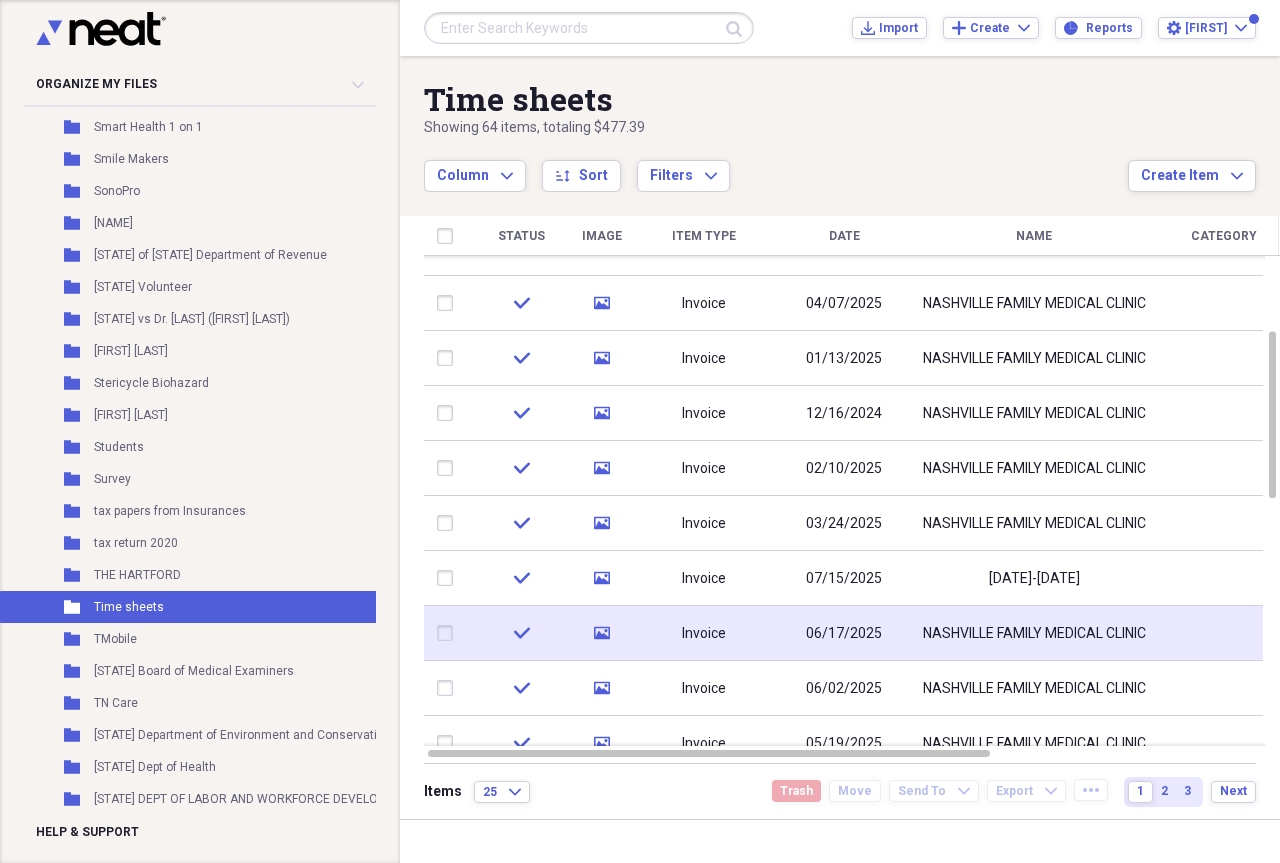 click on "06/17/2025" at bounding box center [844, 634] 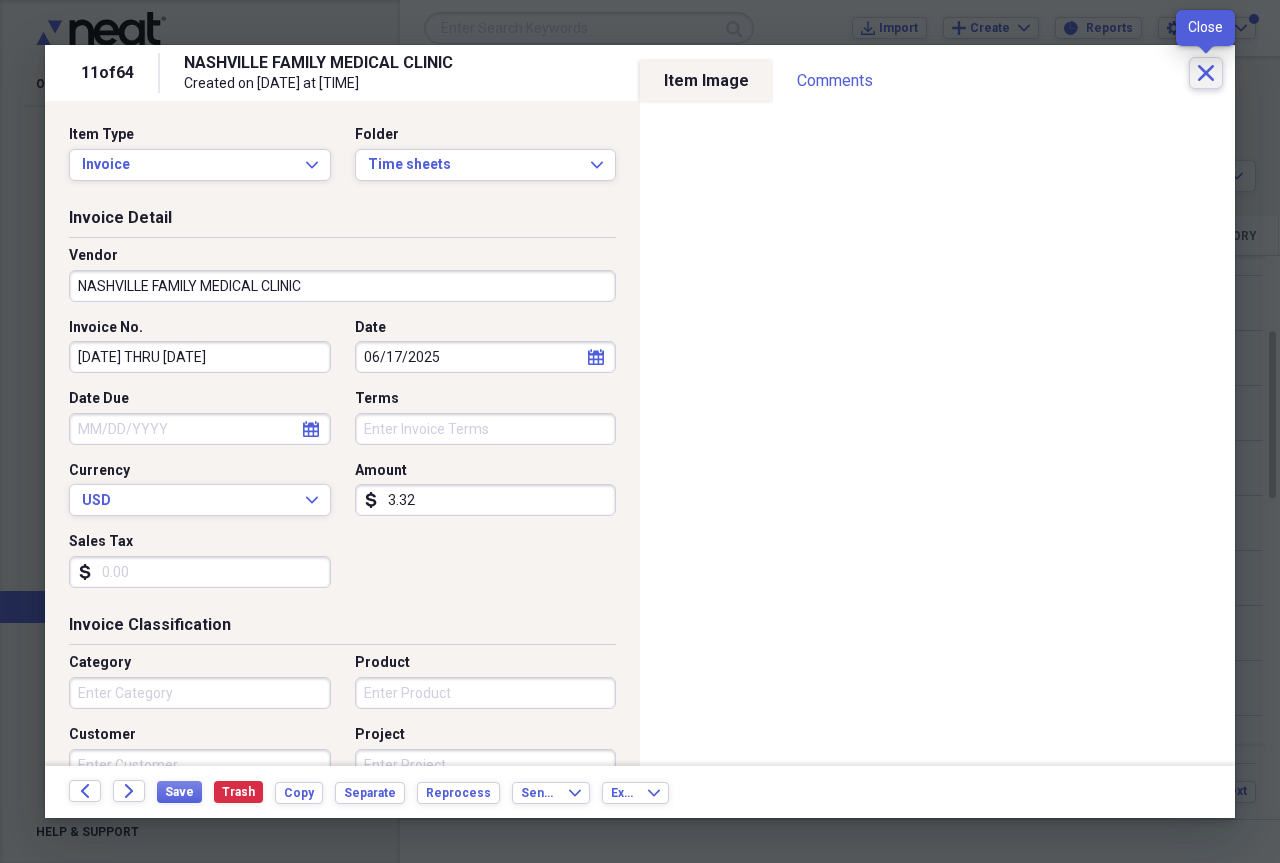 click on "Close" at bounding box center [1206, 73] 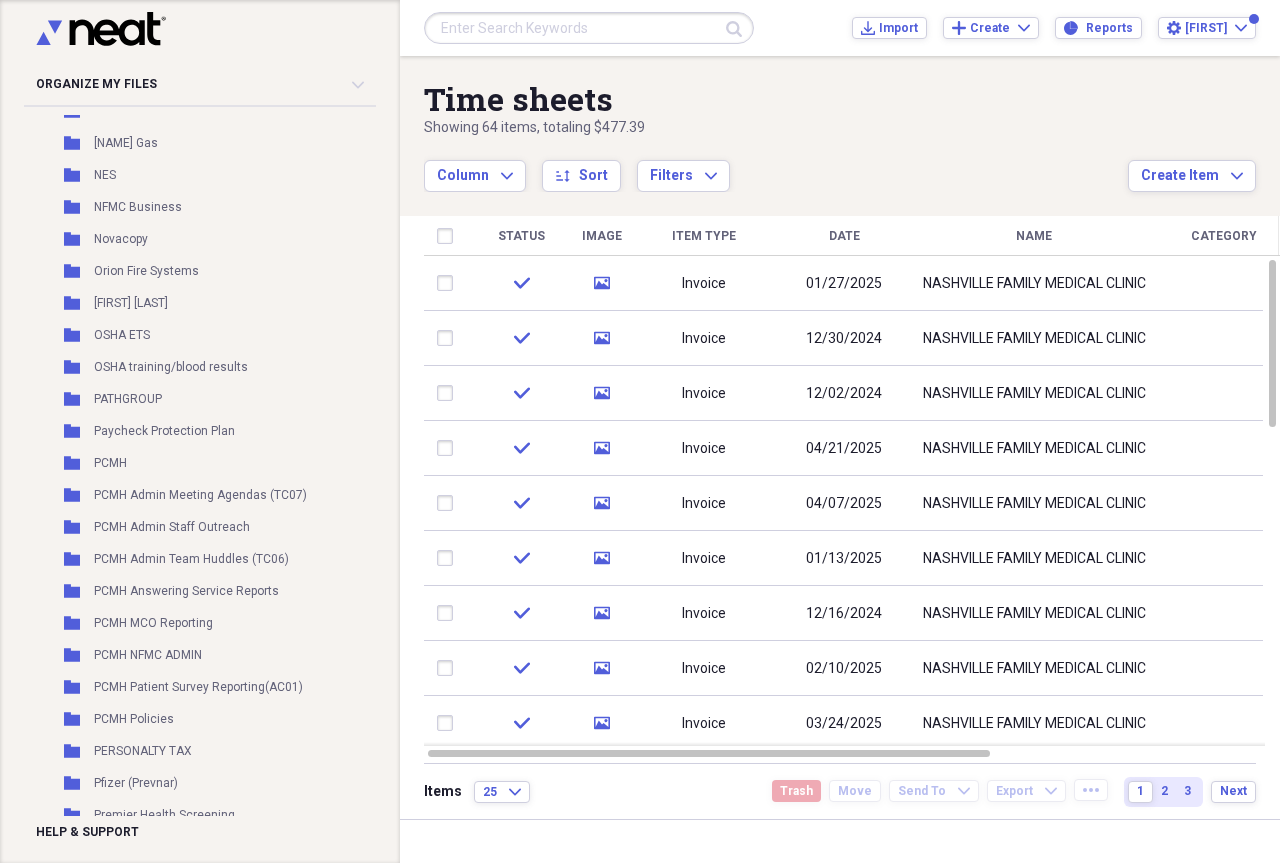 scroll, scrollTop: 3000, scrollLeft: 0, axis: vertical 